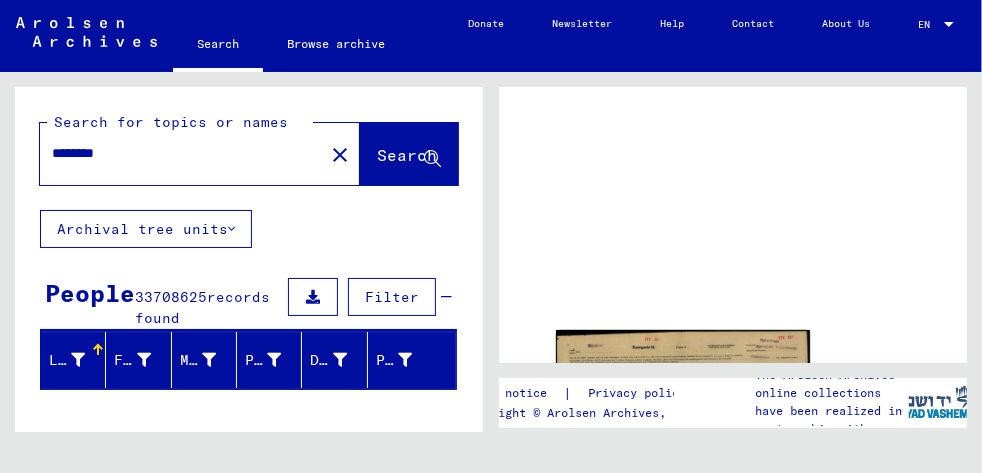 scroll, scrollTop: 0, scrollLeft: 0, axis: both 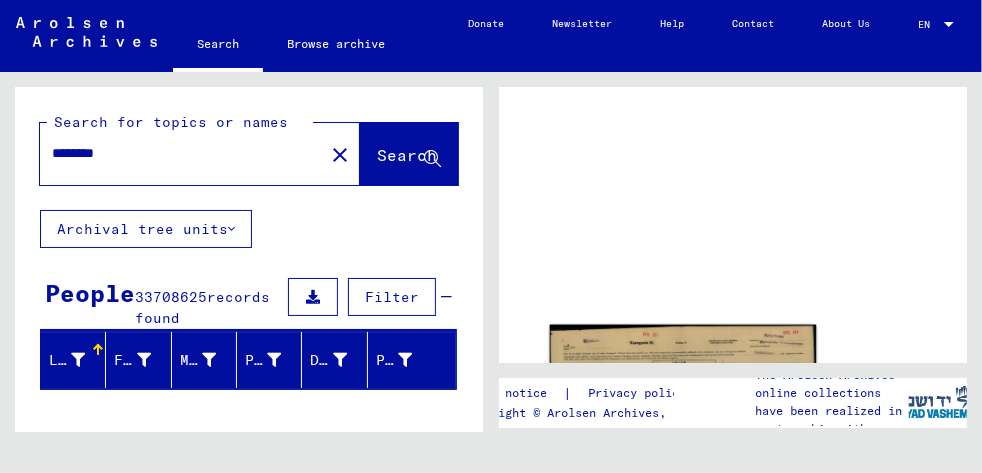 click on "DocID: 70037617" 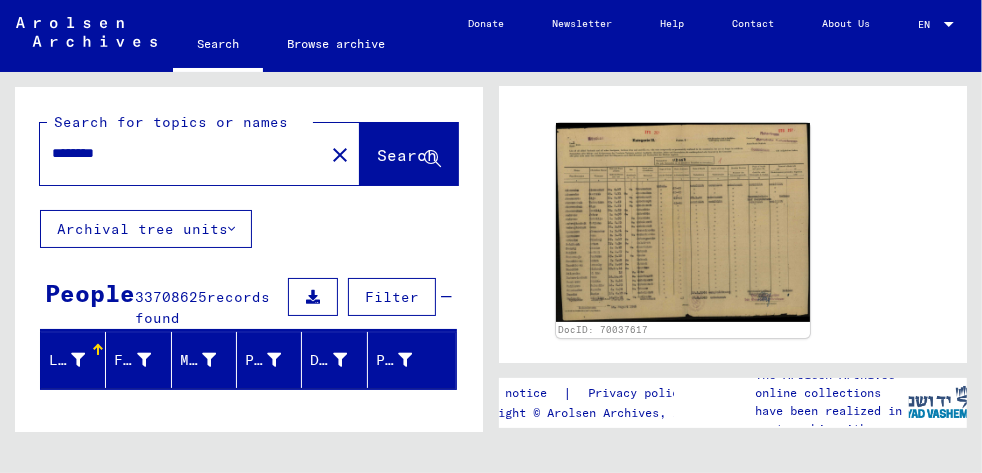 scroll, scrollTop: 168, scrollLeft: 0, axis: vertical 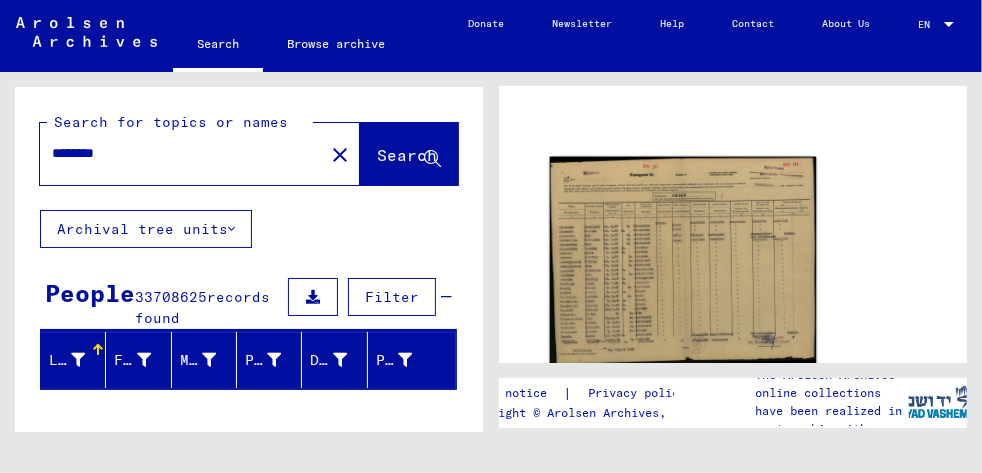 click 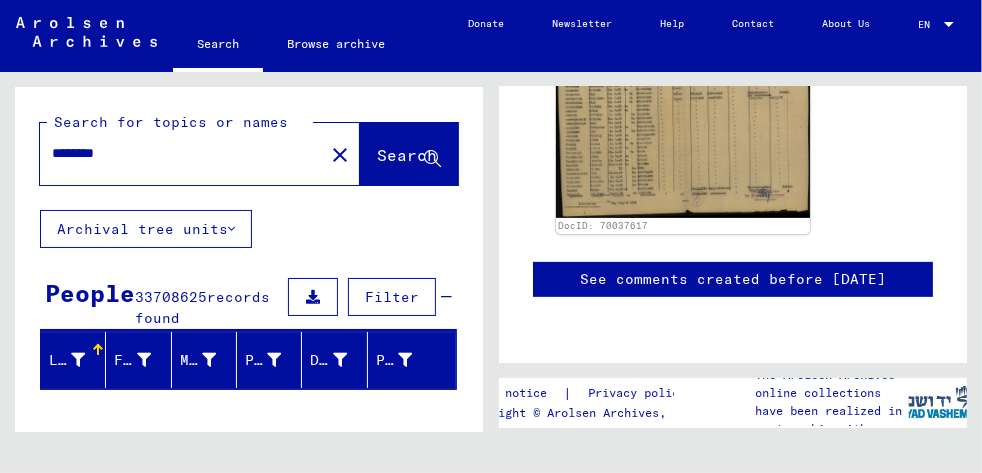 scroll, scrollTop: 1691, scrollLeft: 0, axis: vertical 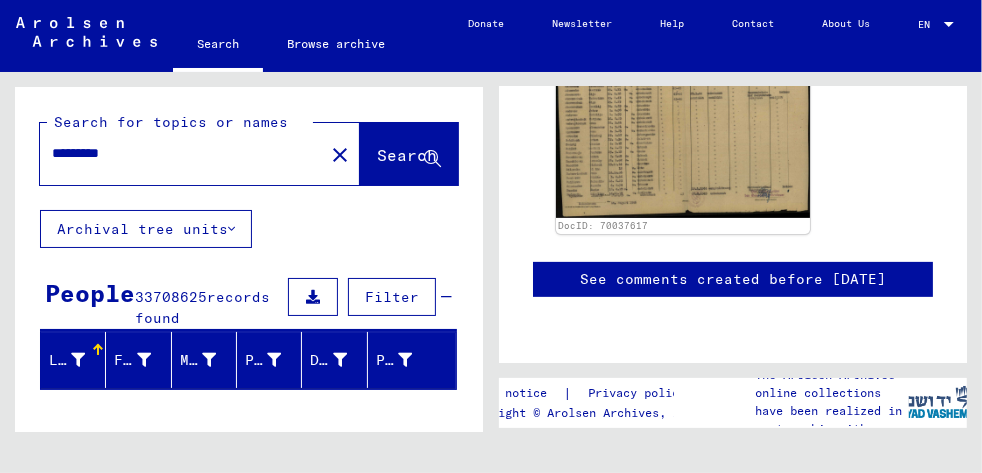 type on "*********" 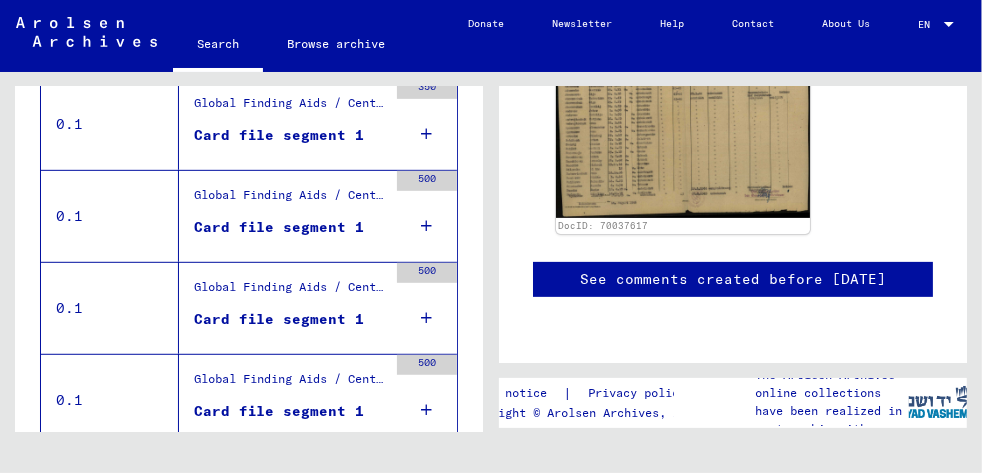 scroll, scrollTop: 629, scrollLeft: 0, axis: vertical 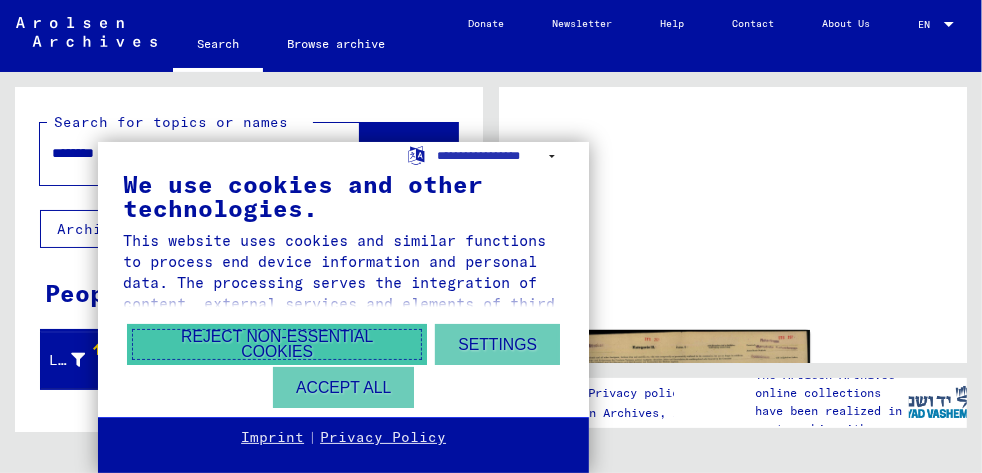 click on "Reject non-essential cookies" at bounding box center [277, 344] 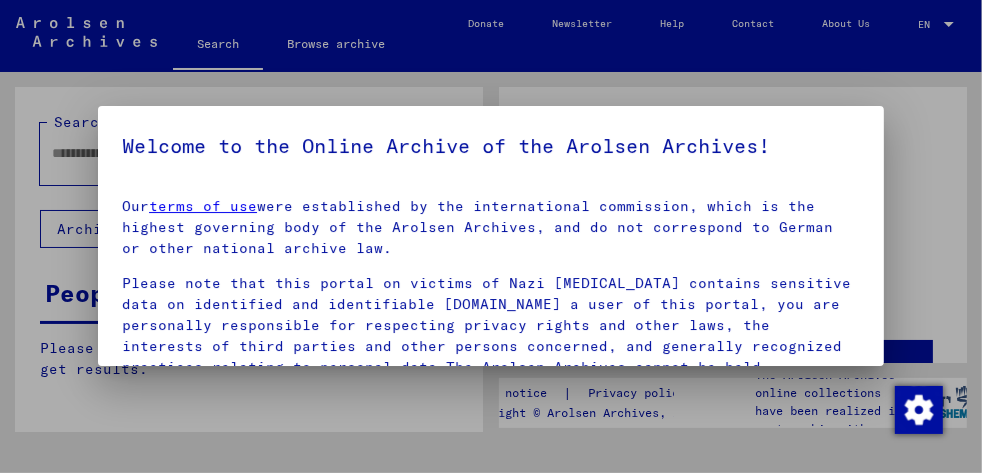 type on "********" 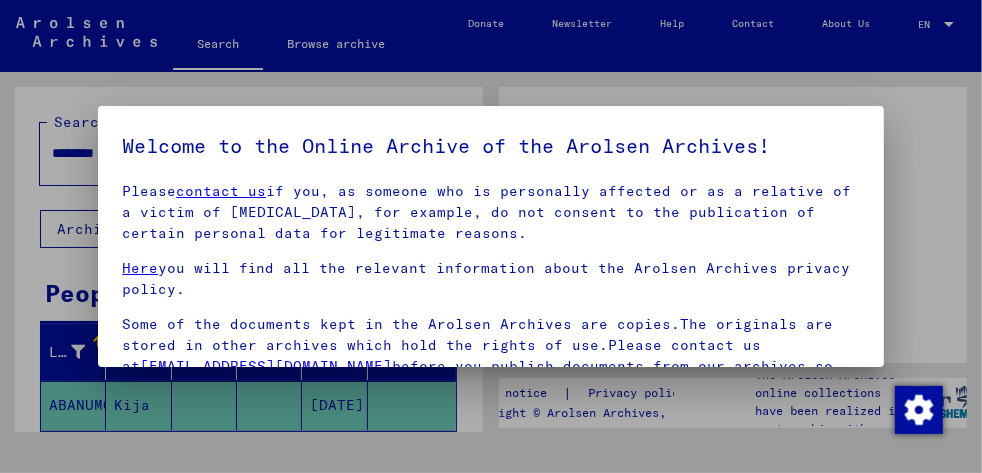 scroll, scrollTop: 309, scrollLeft: 0, axis: vertical 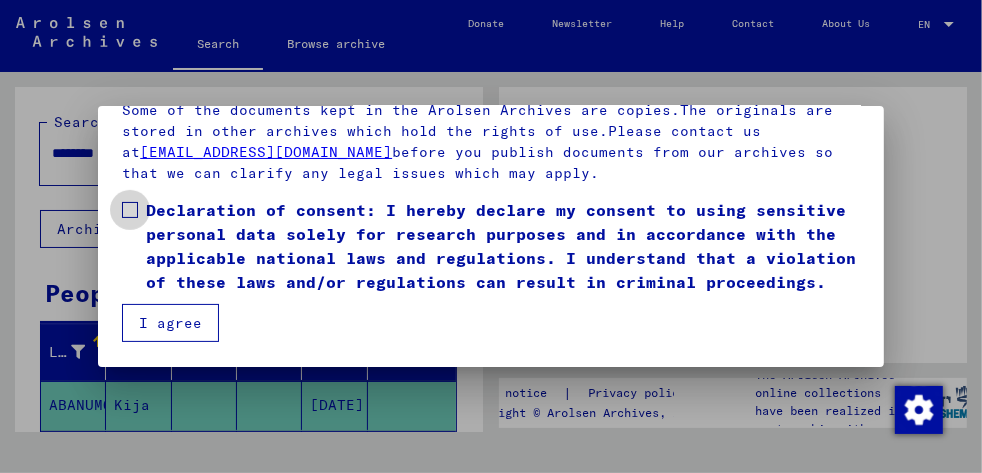 click at bounding box center [130, 210] 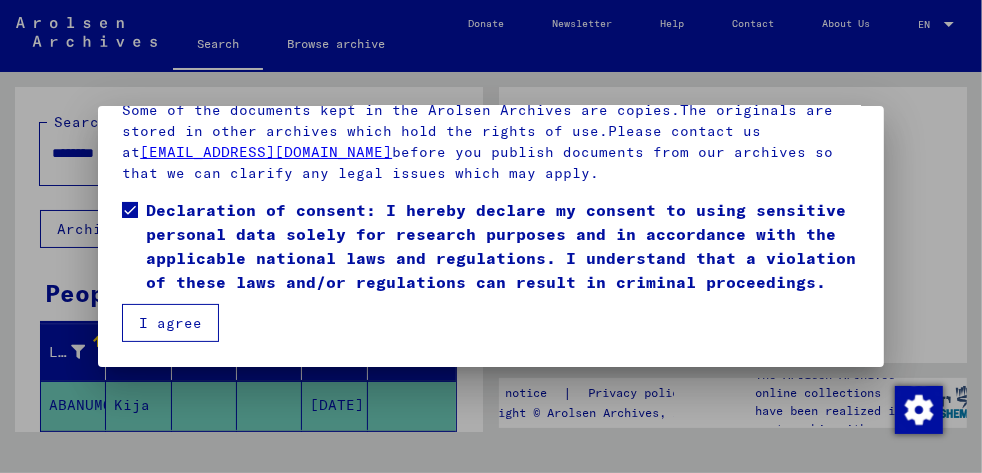 click on "I agree" at bounding box center [170, 323] 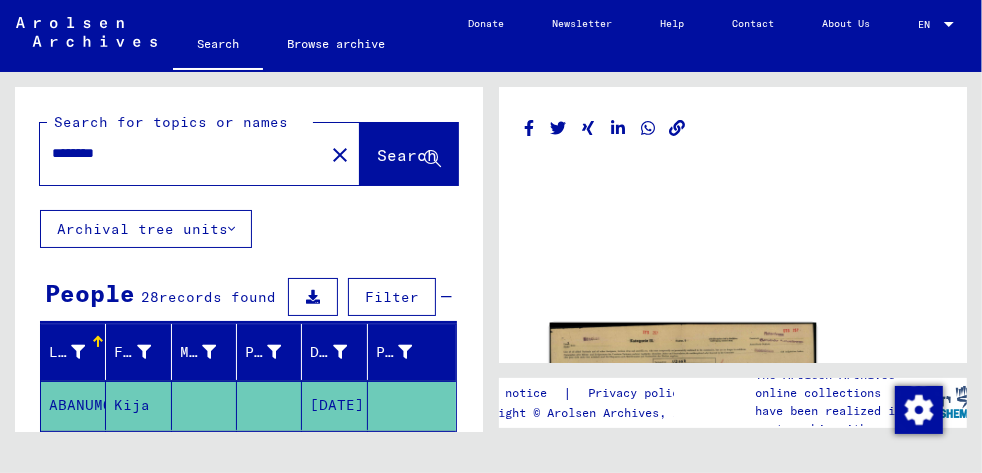 click 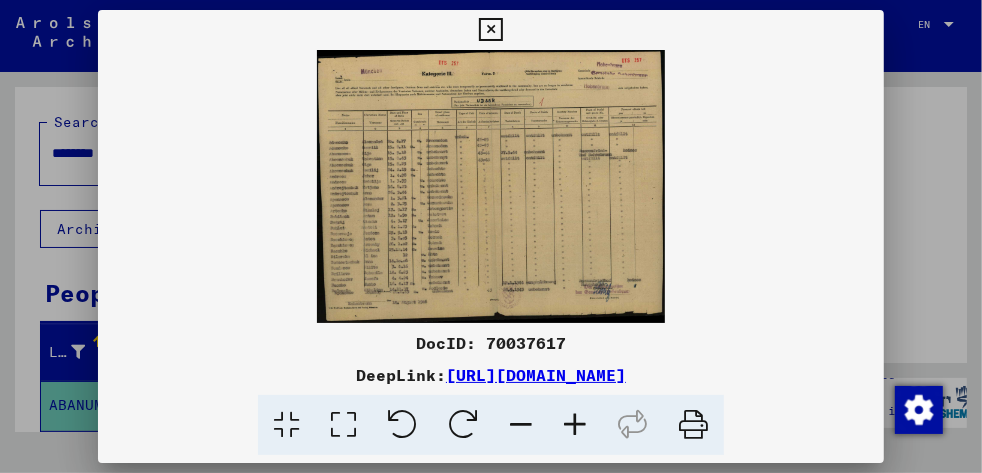 click at bounding box center (491, 186) 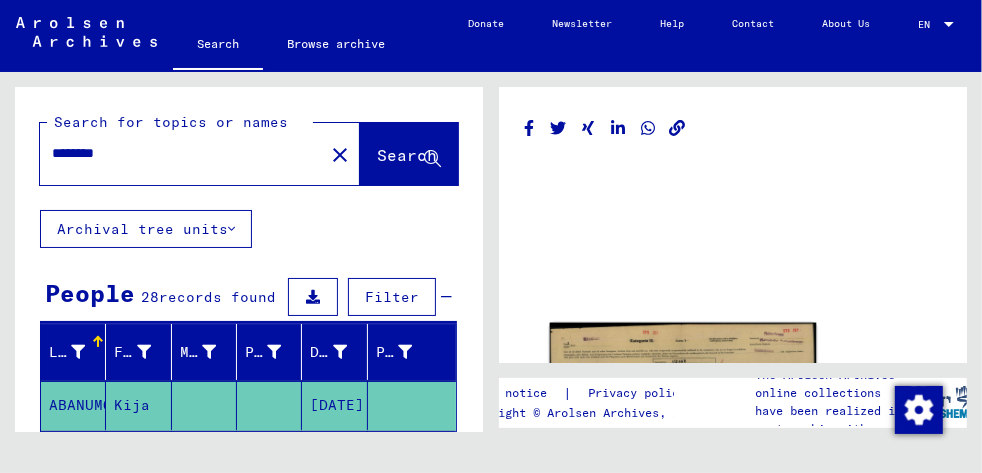 click 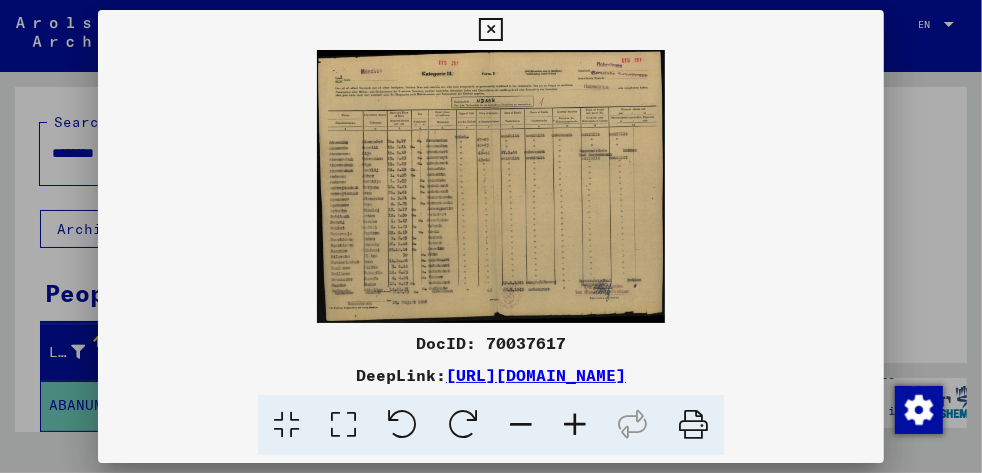 type 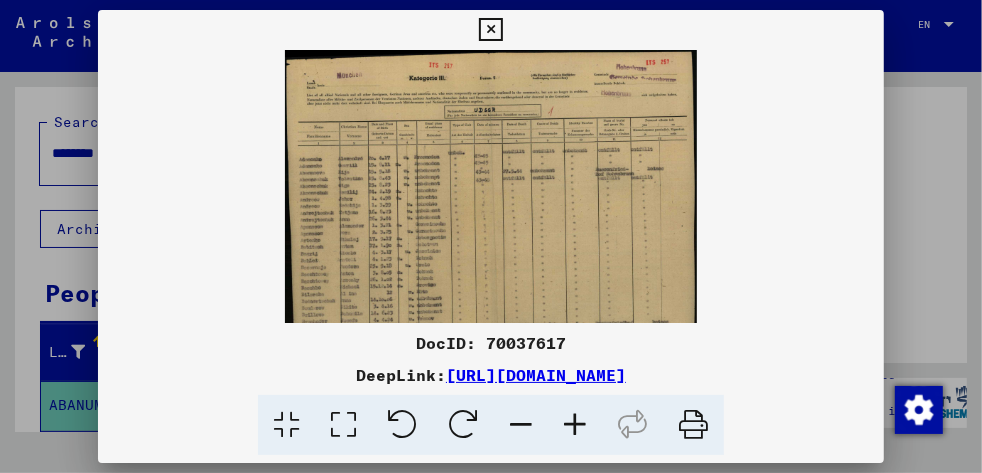 click at bounding box center [575, 425] 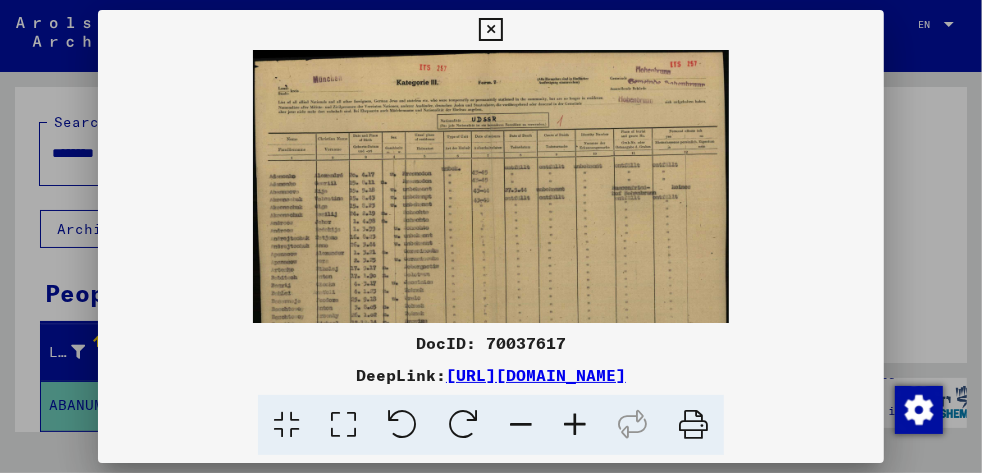 click at bounding box center [575, 425] 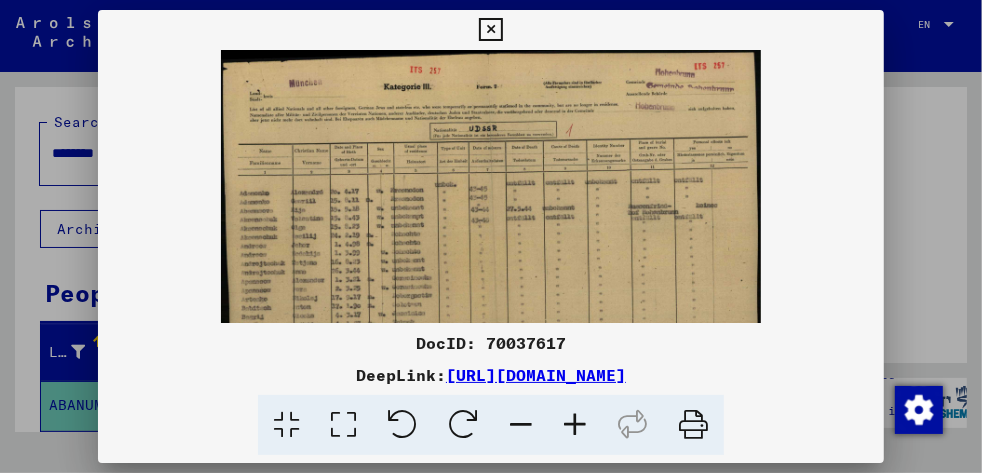 click at bounding box center [575, 425] 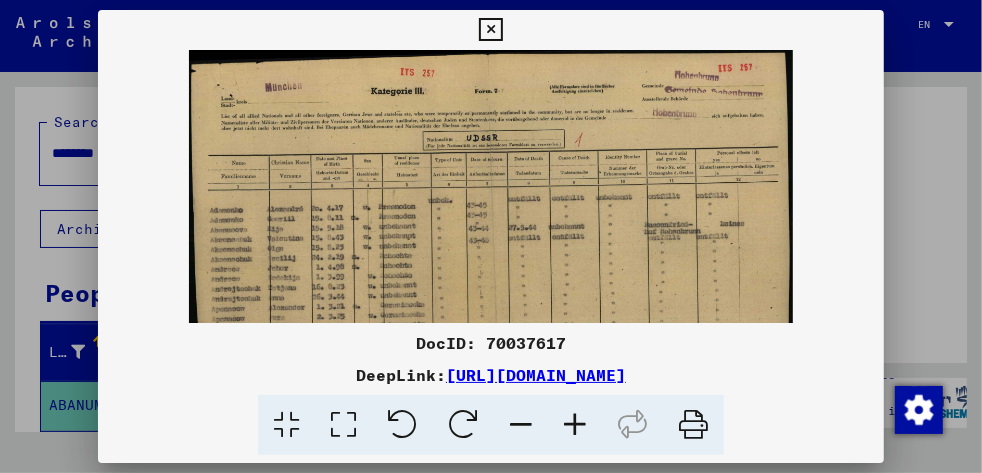 click at bounding box center [575, 425] 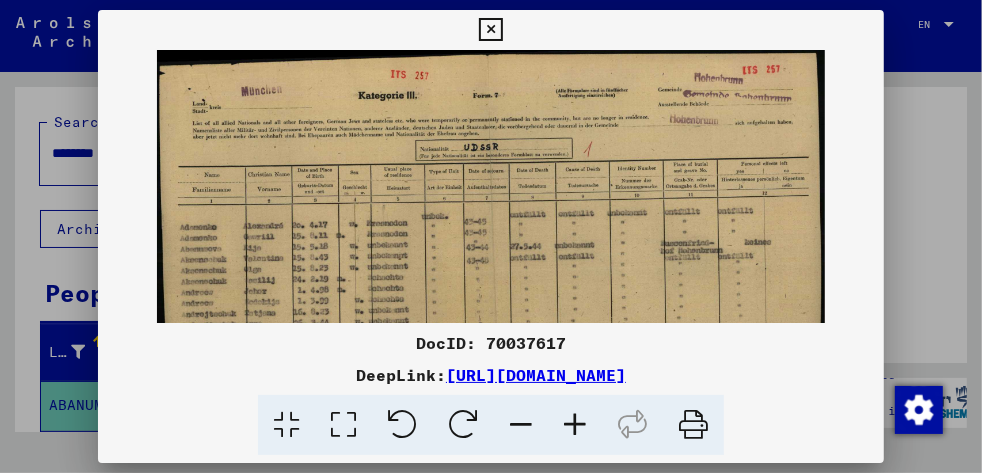 click at bounding box center [575, 425] 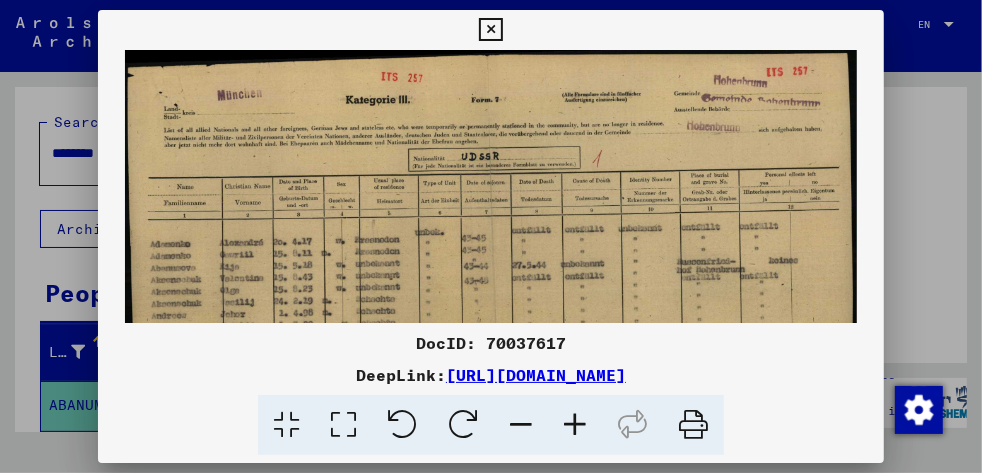 click at bounding box center [575, 425] 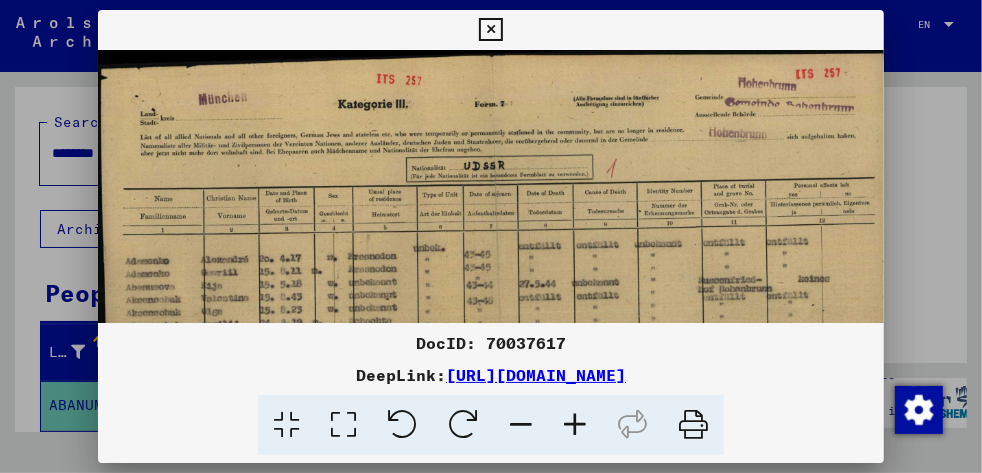 click at bounding box center (575, 425) 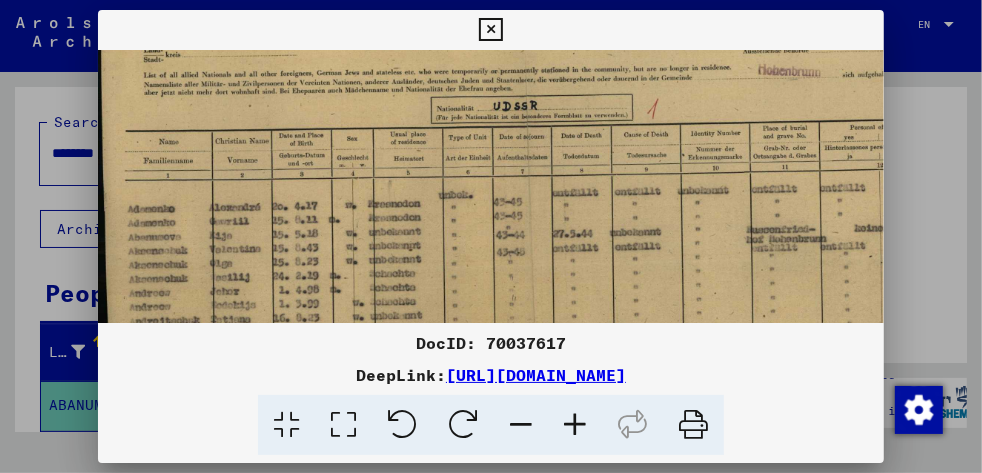 scroll, scrollTop: 71, scrollLeft: 0, axis: vertical 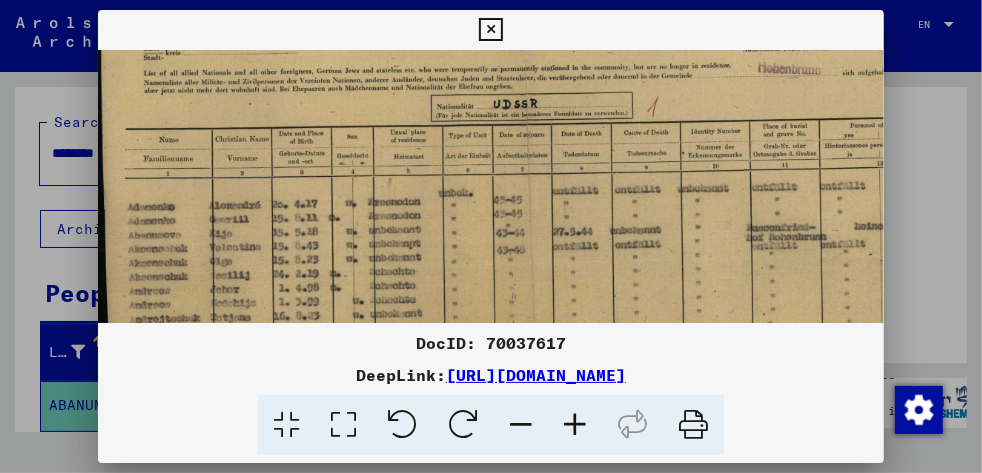 drag, startPoint x: 510, startPoint y: 182, endPoint x: 587, endPoint y: 111, distance: 104.73777 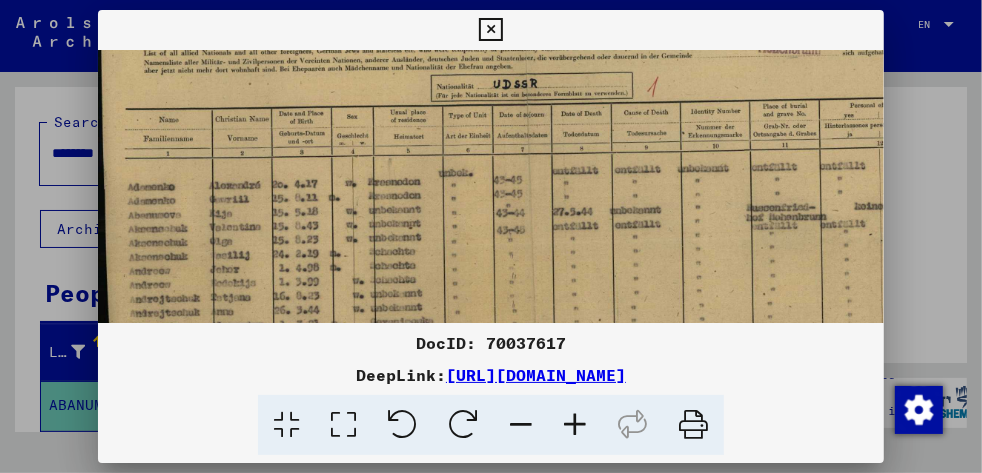 drag, startPoint x: 521, startPoint y: 156, endPoint x: 612, endPoint y: 136, distance: 93.17188 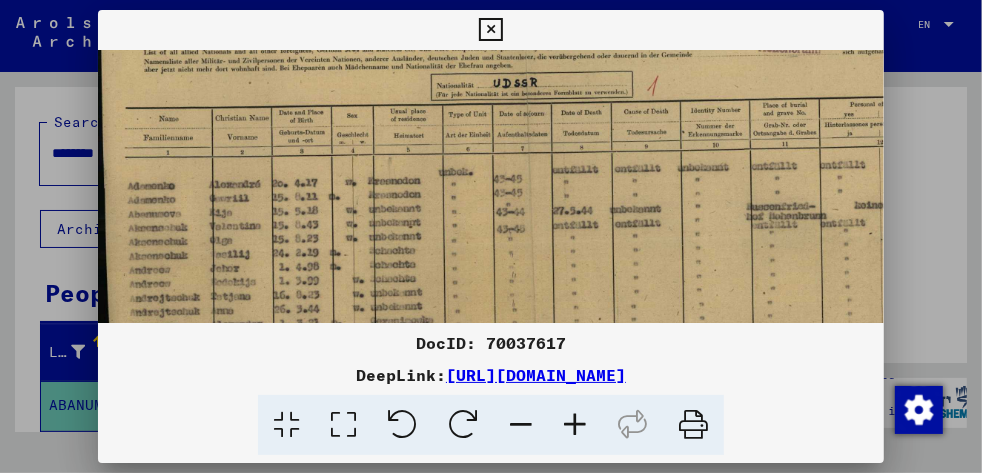scroll, scrollTop: 94, scrollLeft: 0, axis: vertical 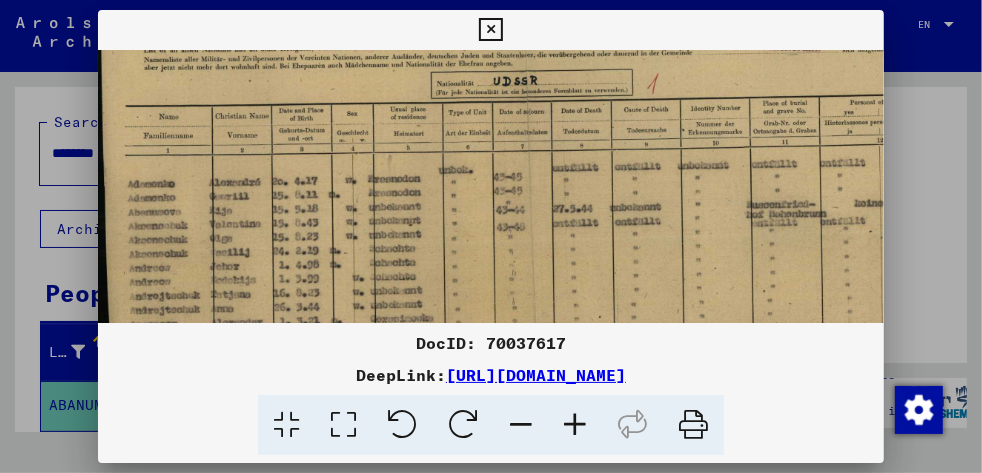 drag, startPoint x: 594, startPoint y: 243, endPoint x: 624, endPoint y: 242, distance: 30.016663 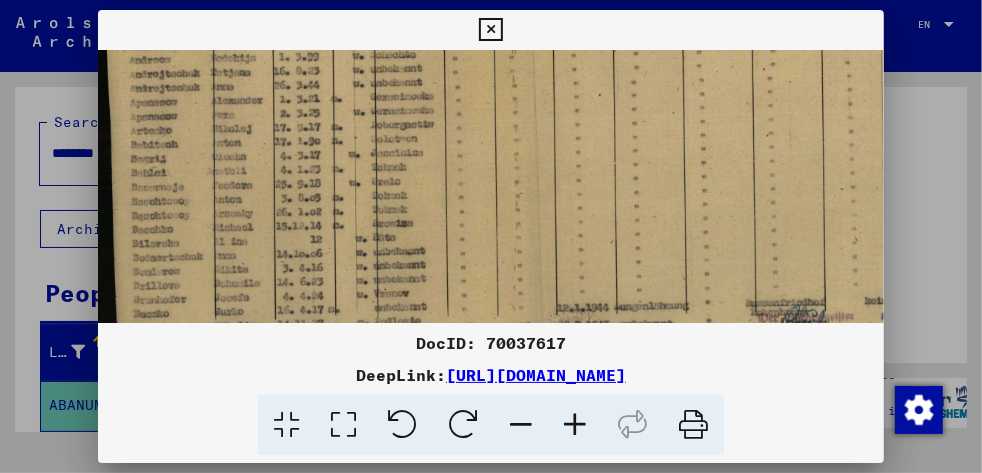 scroll, scrollTop: 318, scrollLeft: 0, axis: vertical 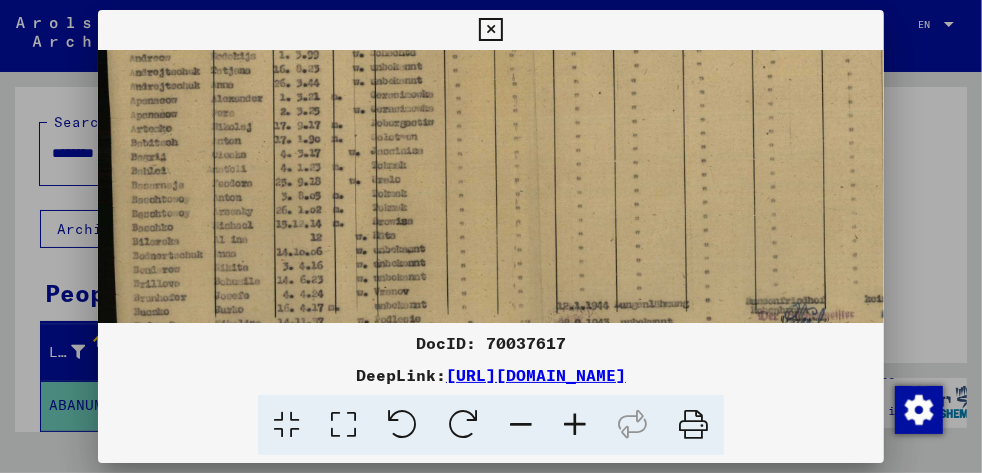 drag, startPoint x: 713, startPoint y: 273, endPoint x: 744, endPoint y: 50, distance: 225.1444 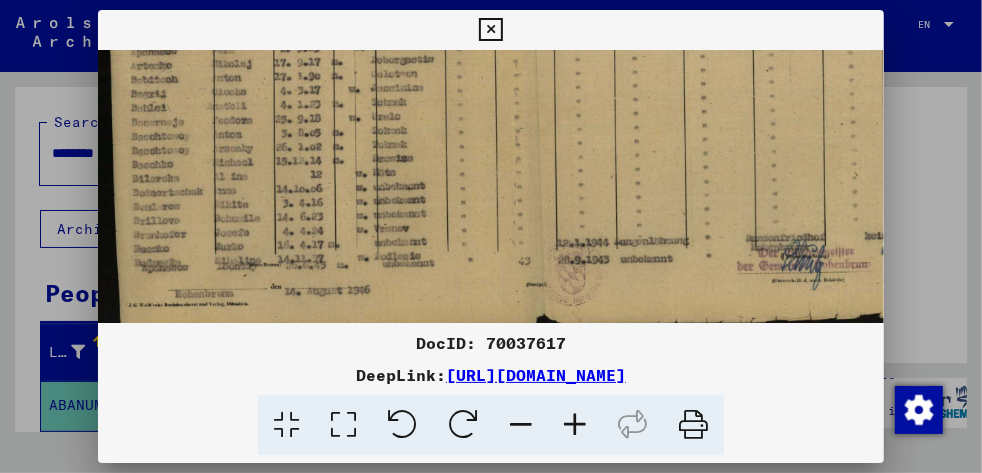 scroll, scrollTop: 382, scrollLeft: 0, axis: vertical 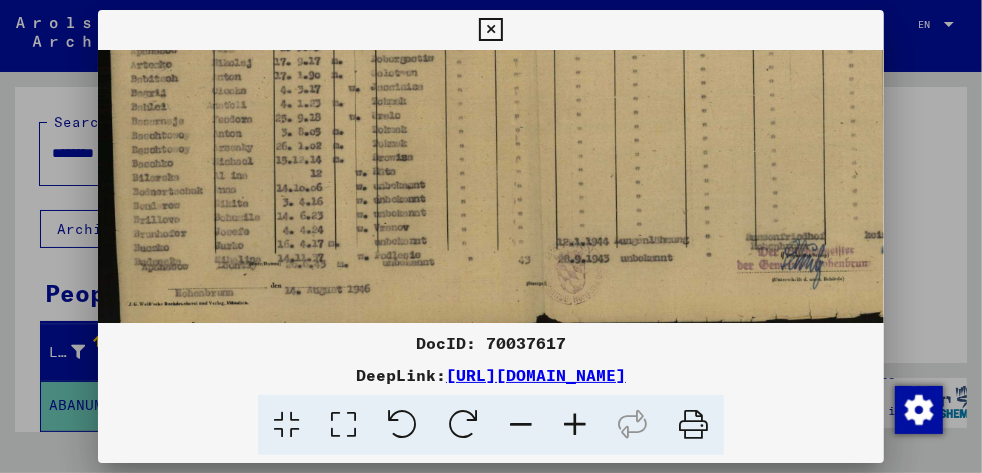 drag, startPoint x: 555, startPoint y: 295, endPoint x: 740, endPoint y: 135, distance: 244.59149 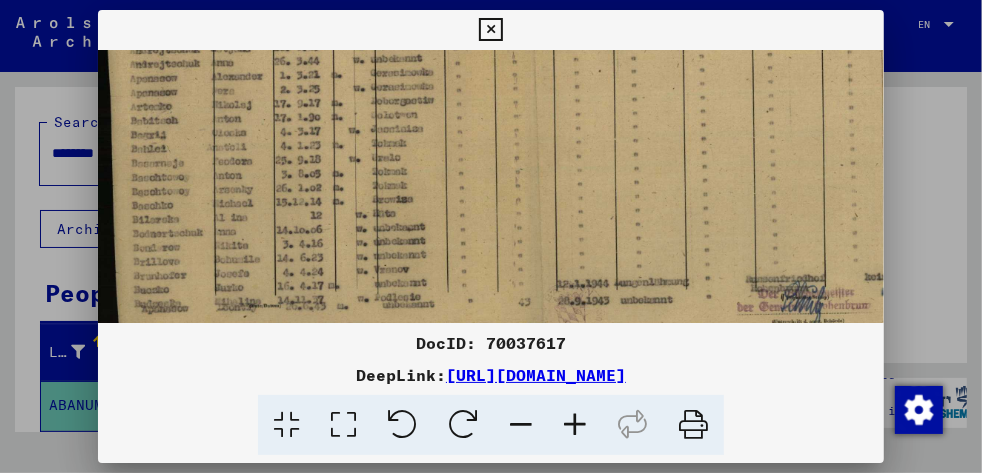scroll, scrollTop: 341, scrollLeft: 0, axis: vertical 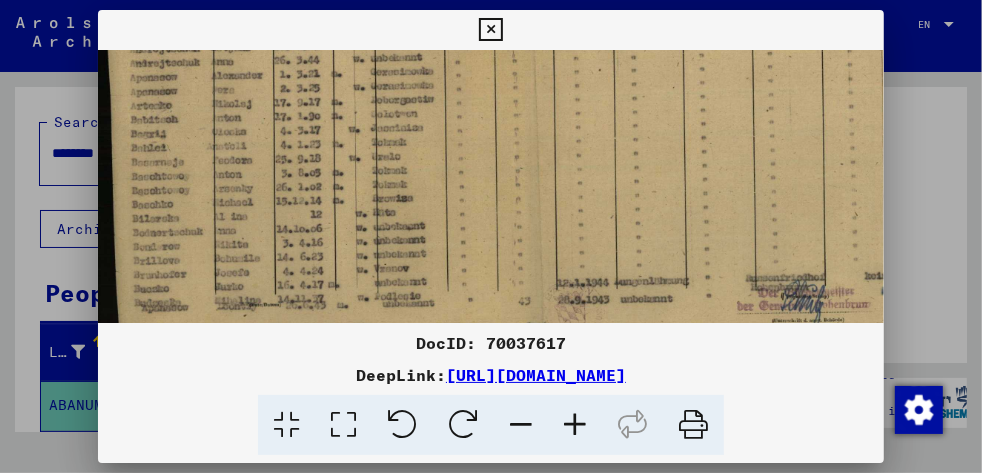 drag, startPoint x: 635, startPoint y: 141, endPoint x: 819, endPoint y: 182, distance: 188.5126 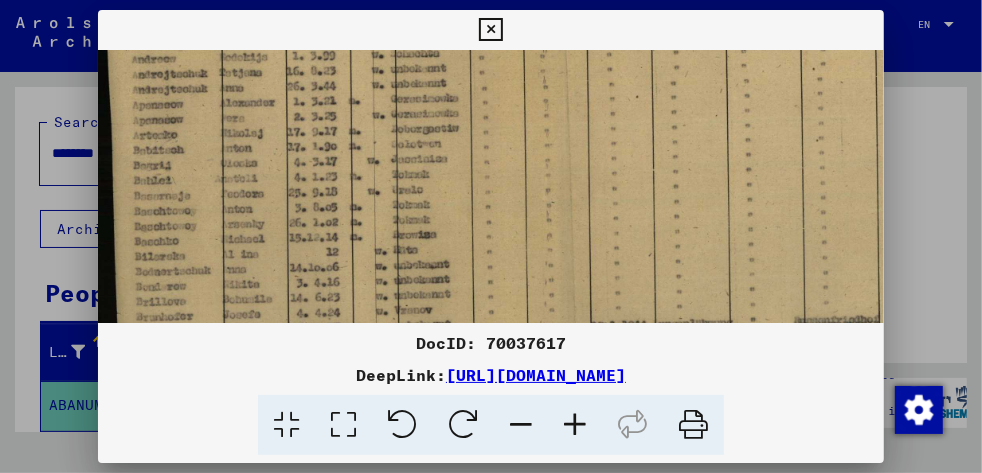 click at bounding box center (575, 425) 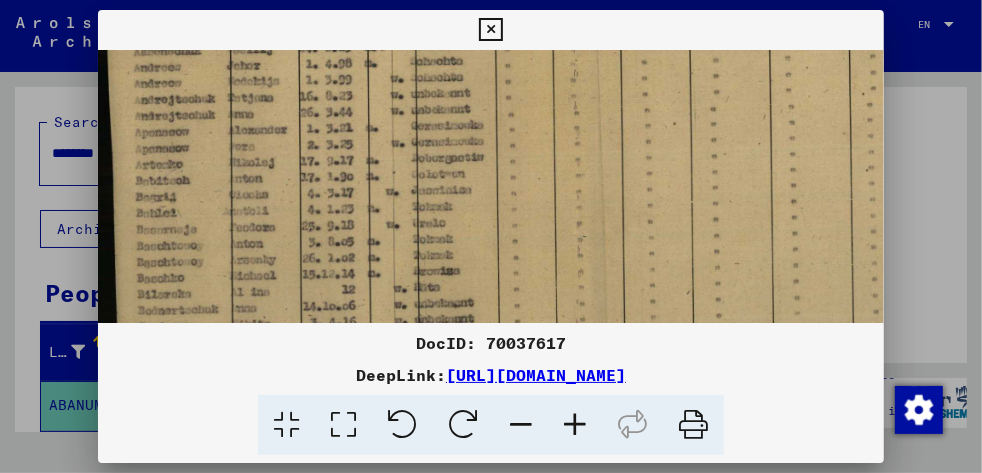 click at bounding box center (575, 425) 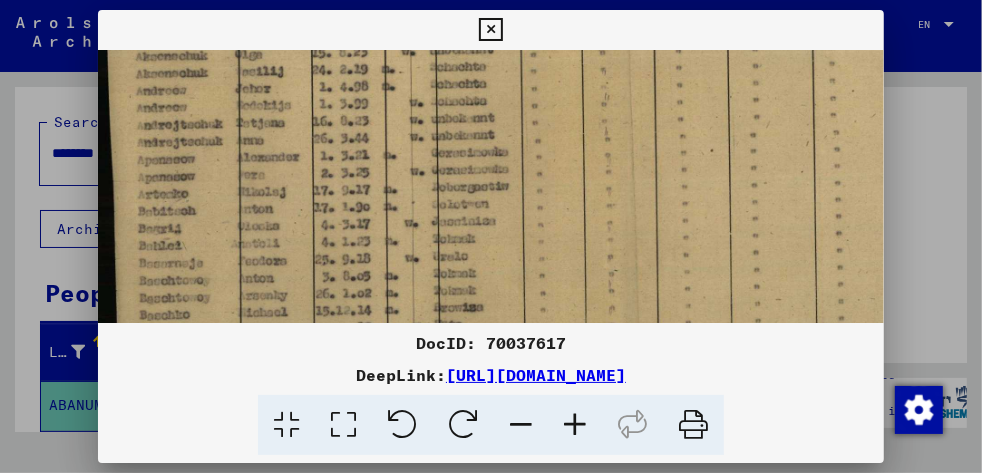 click at bounding box center [575, 425] 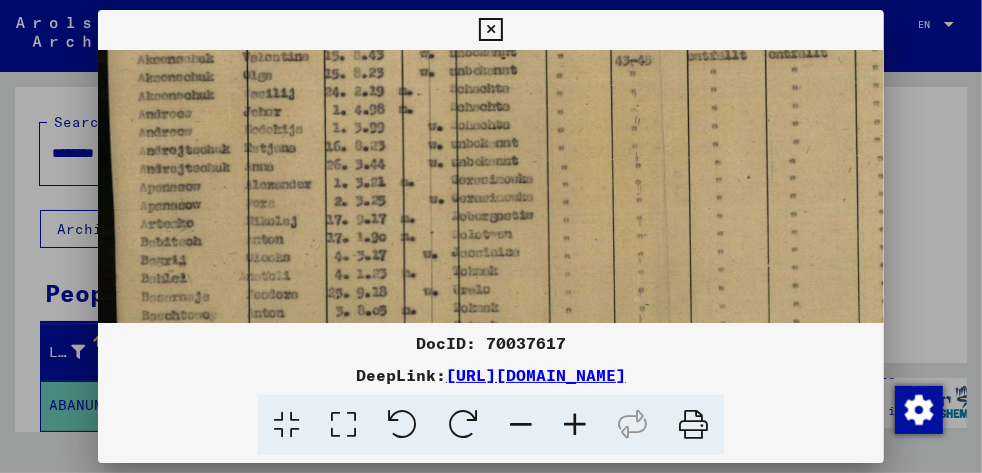 click at bounding box center [575, 425] 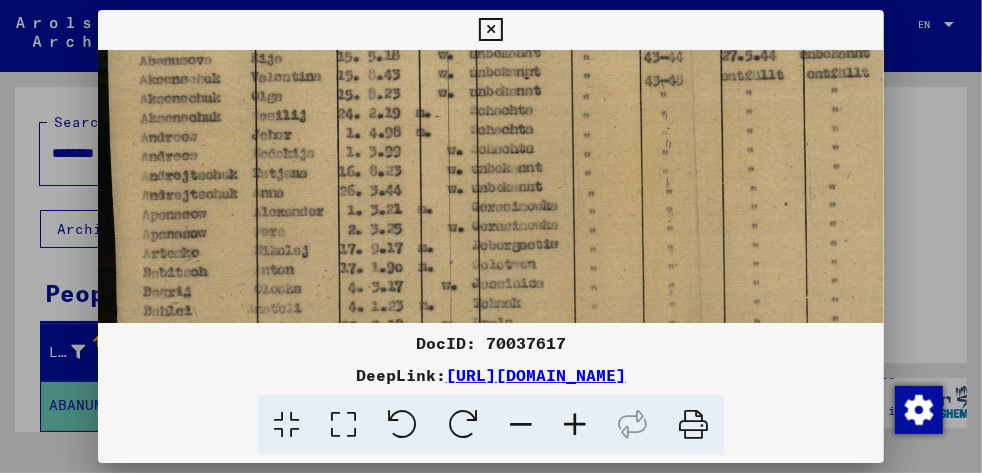 click at bounding box center (575, 425) 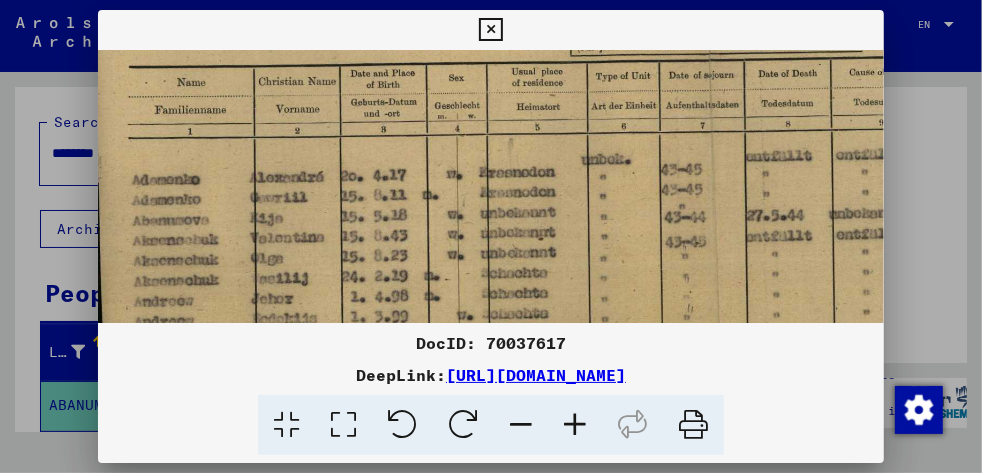 scroll, scrollTop: 201, scrollLeft: 9, axis: both 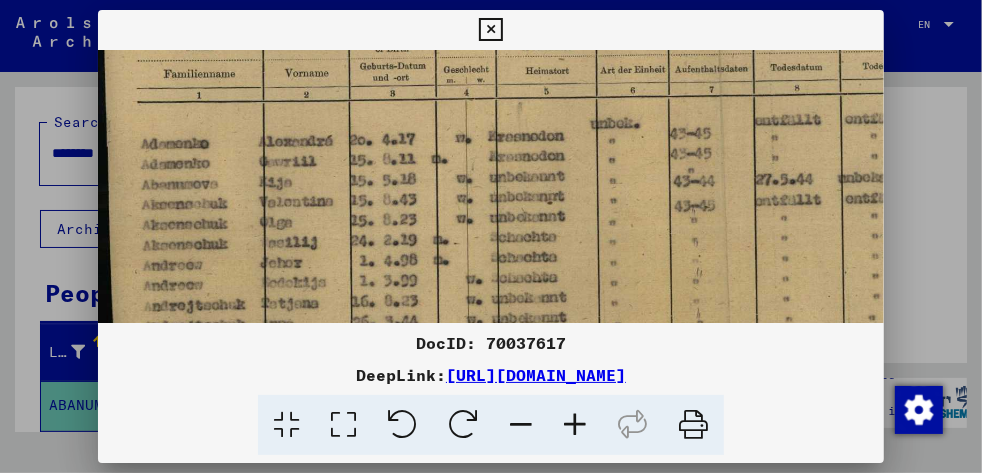 drag, startPoint x: 748, startPoint y: 197, endPoint x: 921, endPoint y: 289, distance: 195.94131 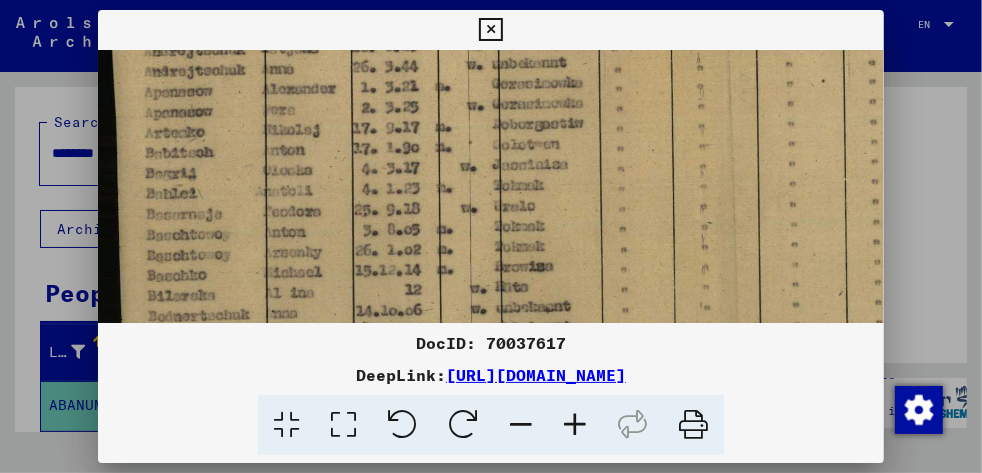 scroll, scrollTop: 588, scrollLeft: 0, axis: vertical 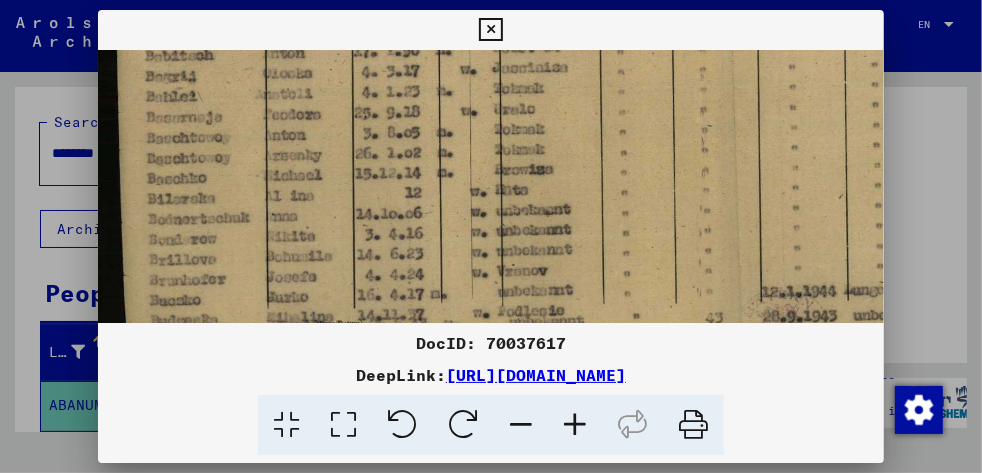 drag, startPoint x: 791, startPoint y: 268, endPoint x: 960, endPoint y: -70, distance: 377.89548 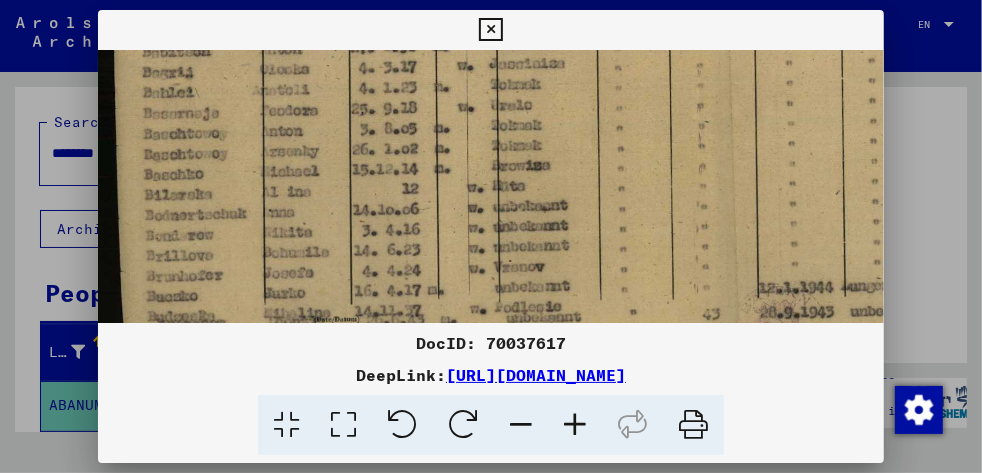 scroll, scrollTop: 700, scrollLeft: 0, axis: vertical 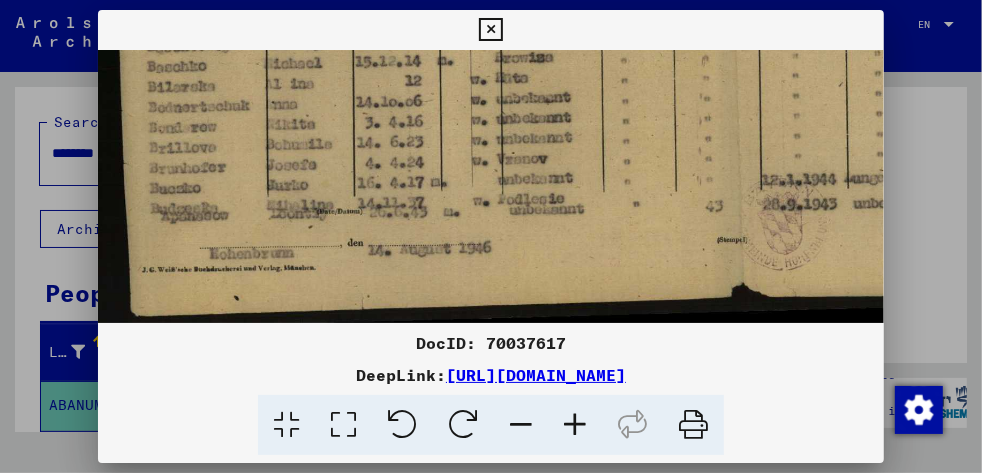 drag, startPoint x: 575, startPoint y: 253, endPoint x: 625, endPoint y: 109, distance: 152.4336 